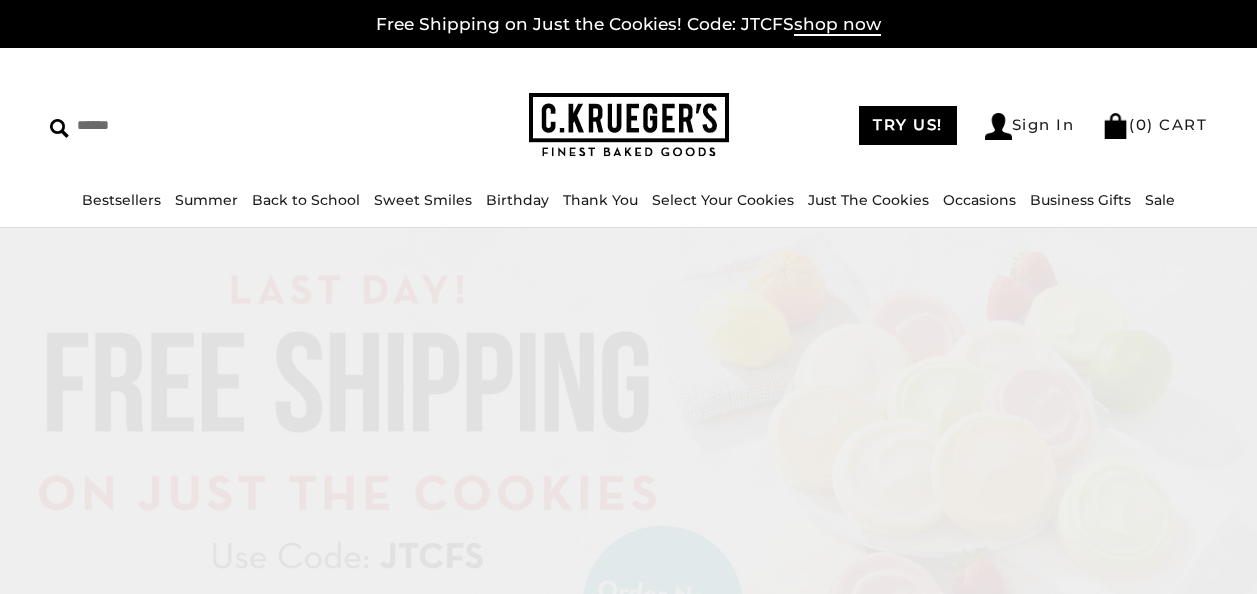 scroll, scrollTop: 0, scrollLeft: 0, axis: both 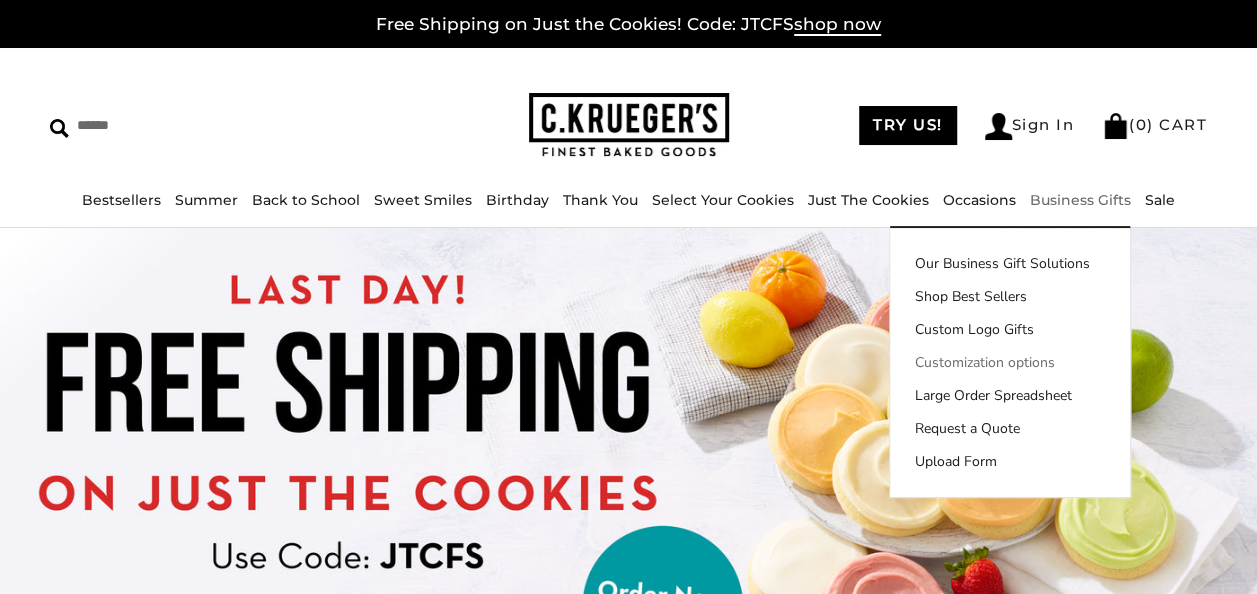 click on "Customization options" at bounding box center (1010, 362) 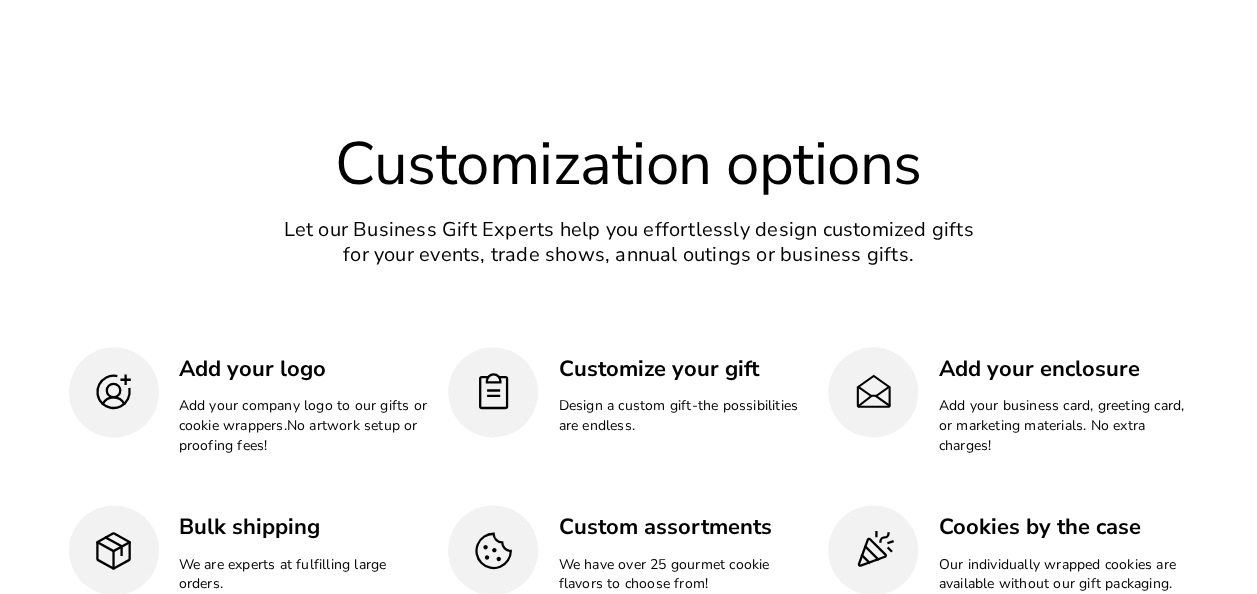 scroll, scrollTop: 4750, scrollLeft: 0, axis: vertical 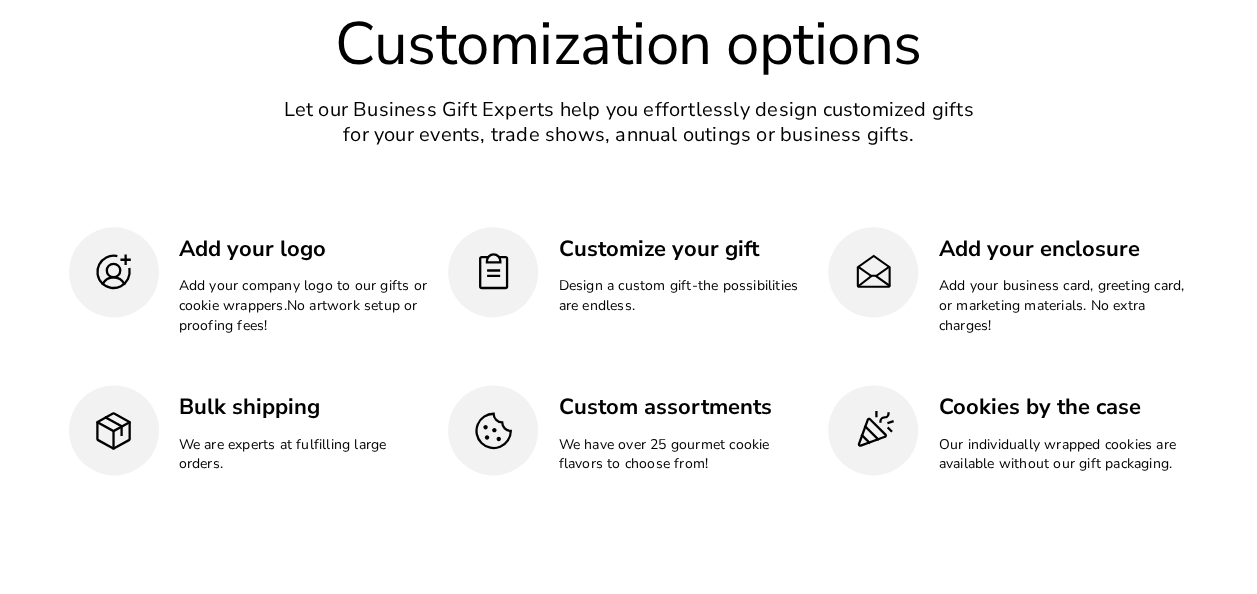 click at bounding box center [113, 271] 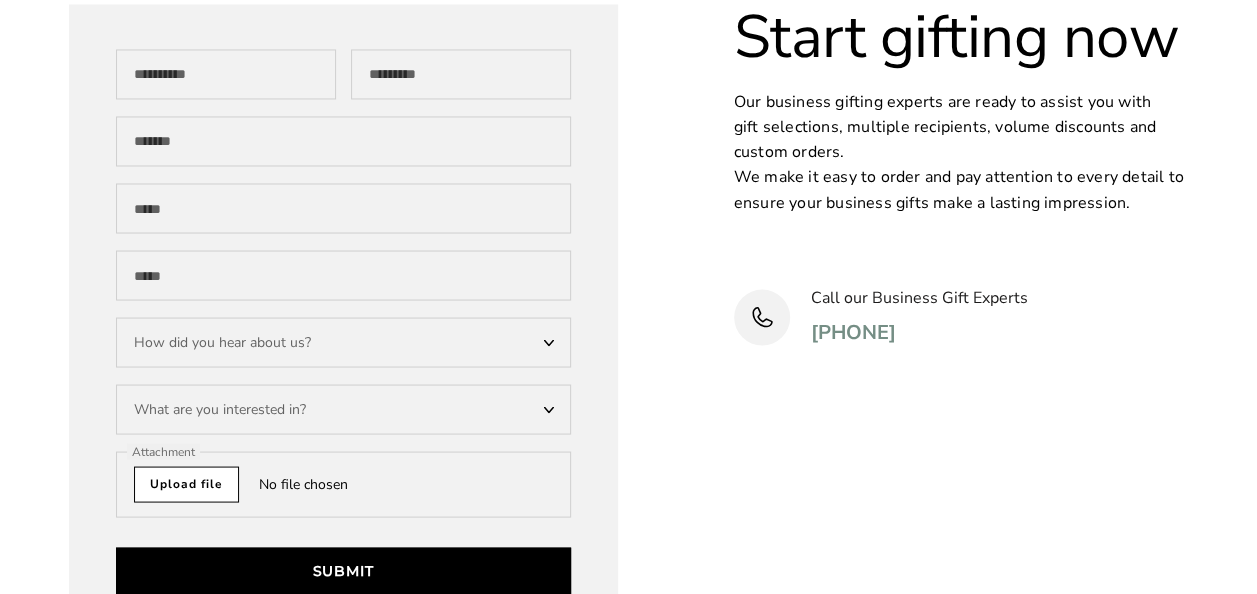 scroll, scrollTop: 5507, scrollLeft: 0, axis: vertical 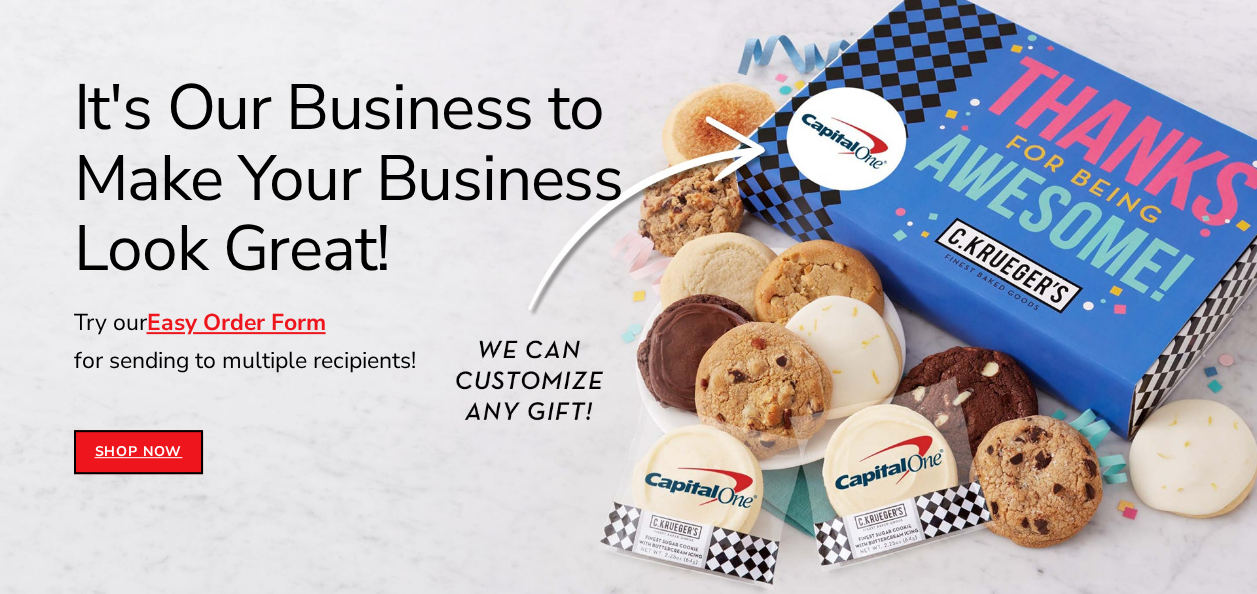 click on "Easy Order Form" at bounding box center (236, 322) 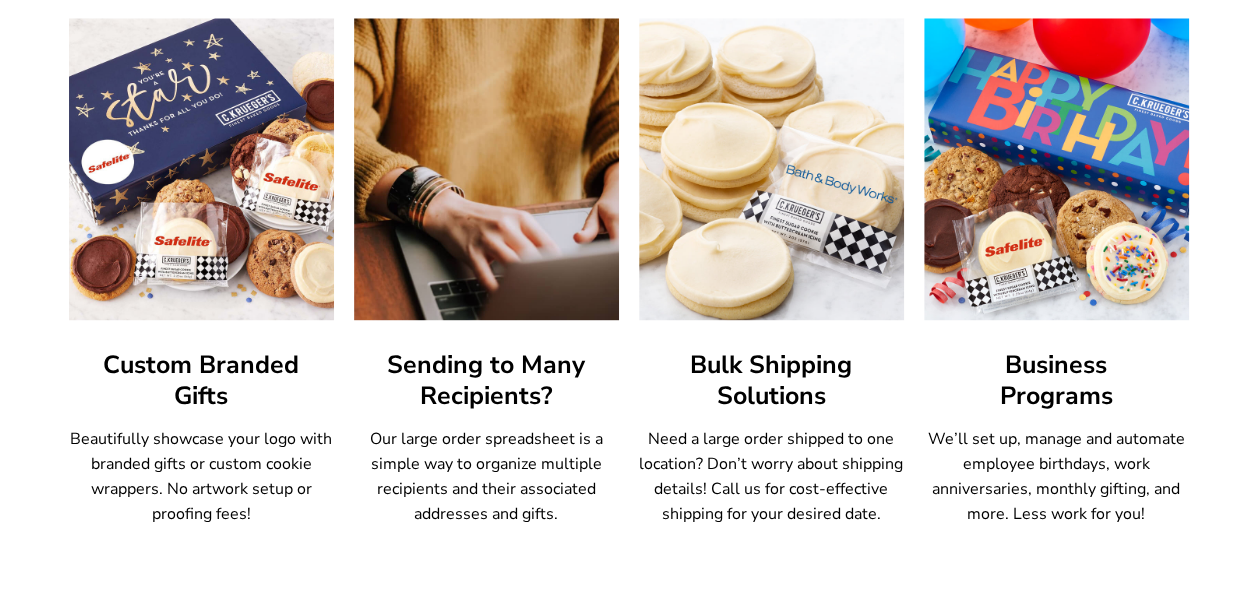 scroll, scrollTop: 1226, scrollLeft: 0, axis: vertical 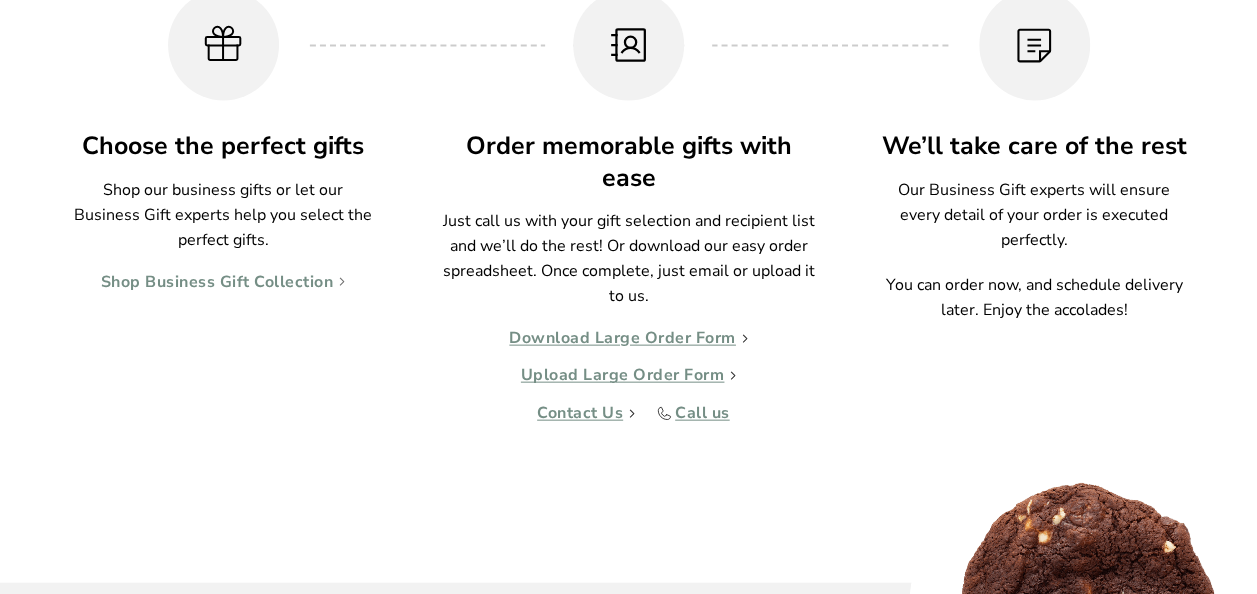 click on "Shop Business Gift Collection" at bounding box center (223, 283) 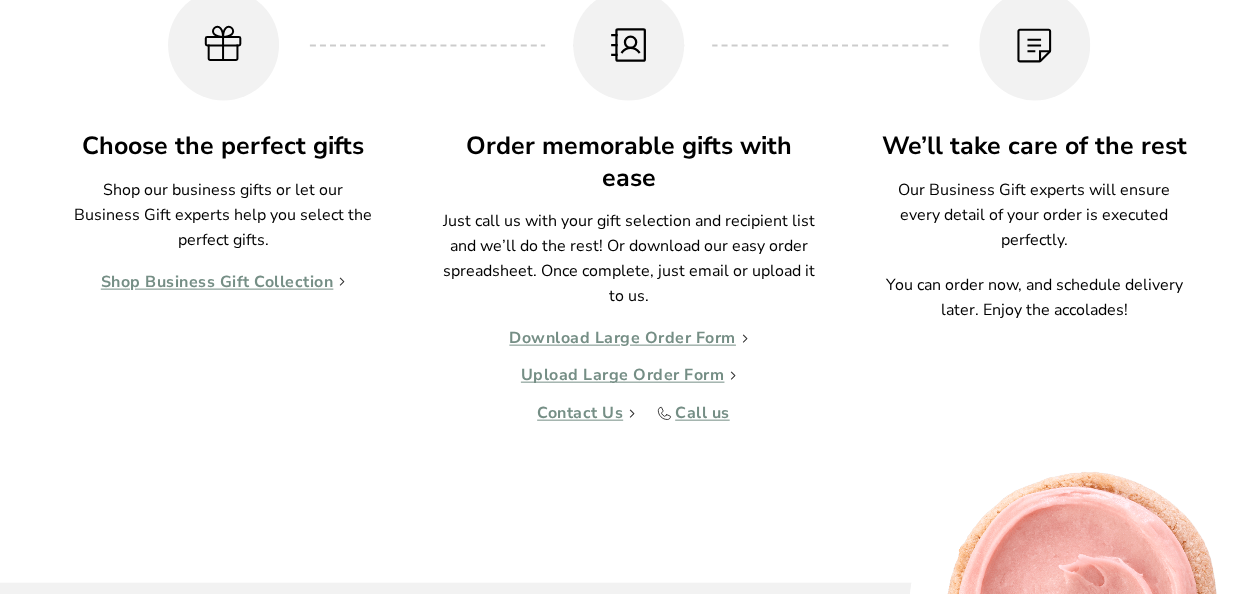 scroll, scrollTop: 0, scrollLeft: 0, axis: both 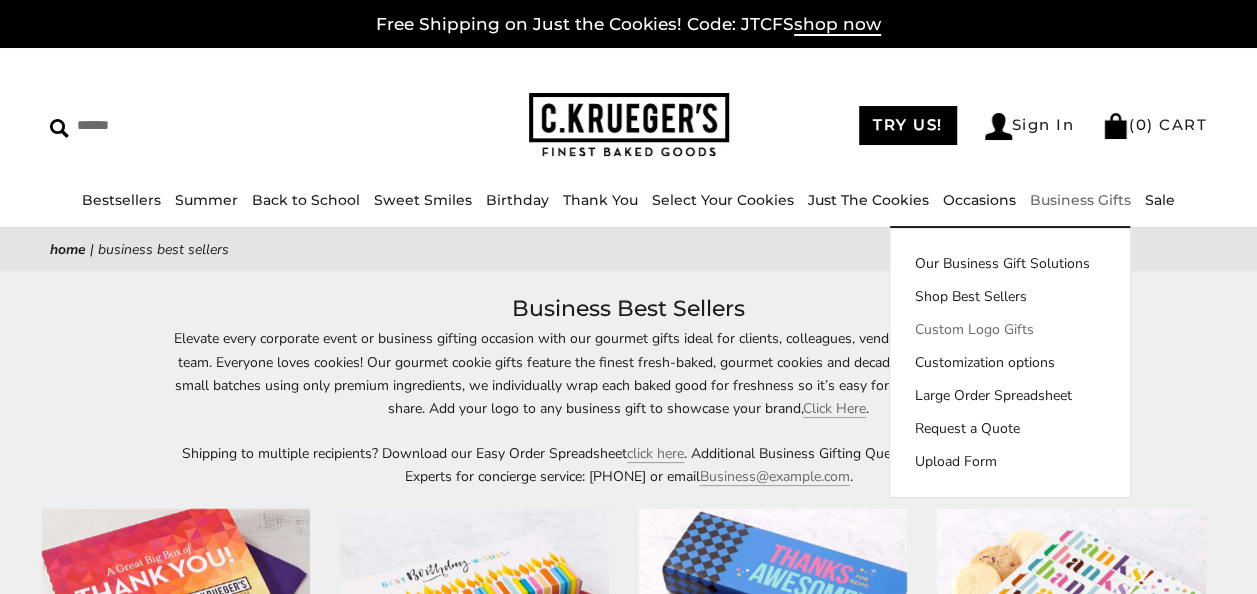 click on "Custom Logo Gifts" at bounding box center [1010, 329] 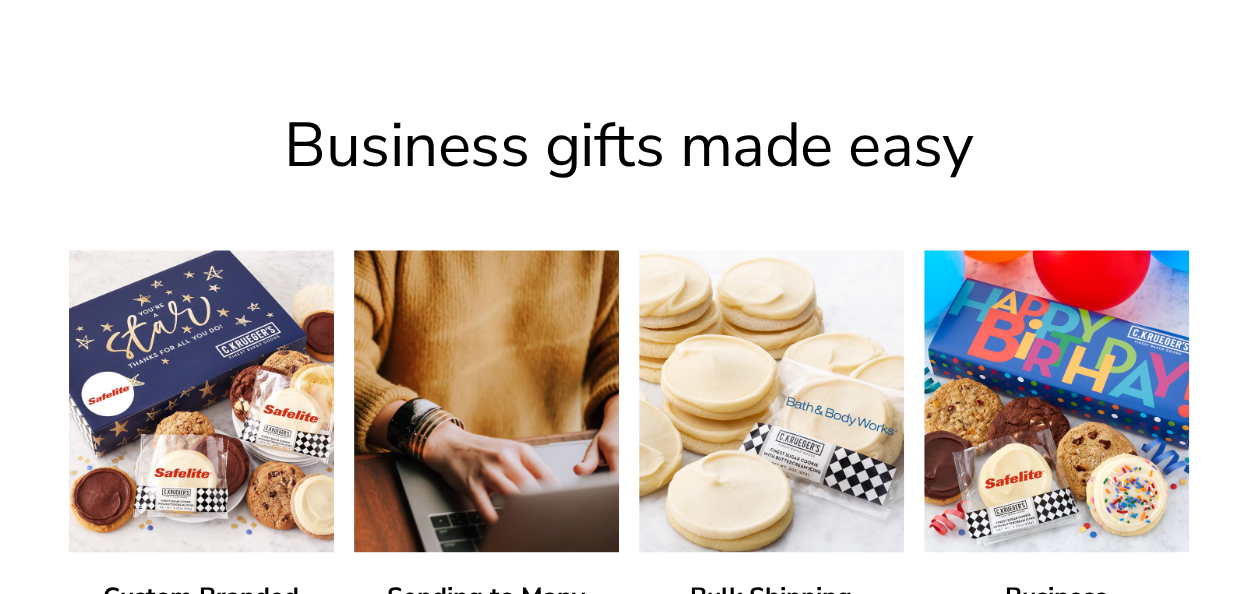 scroll, scrollTop: 962, scrollLeft: 0, axis: vertical 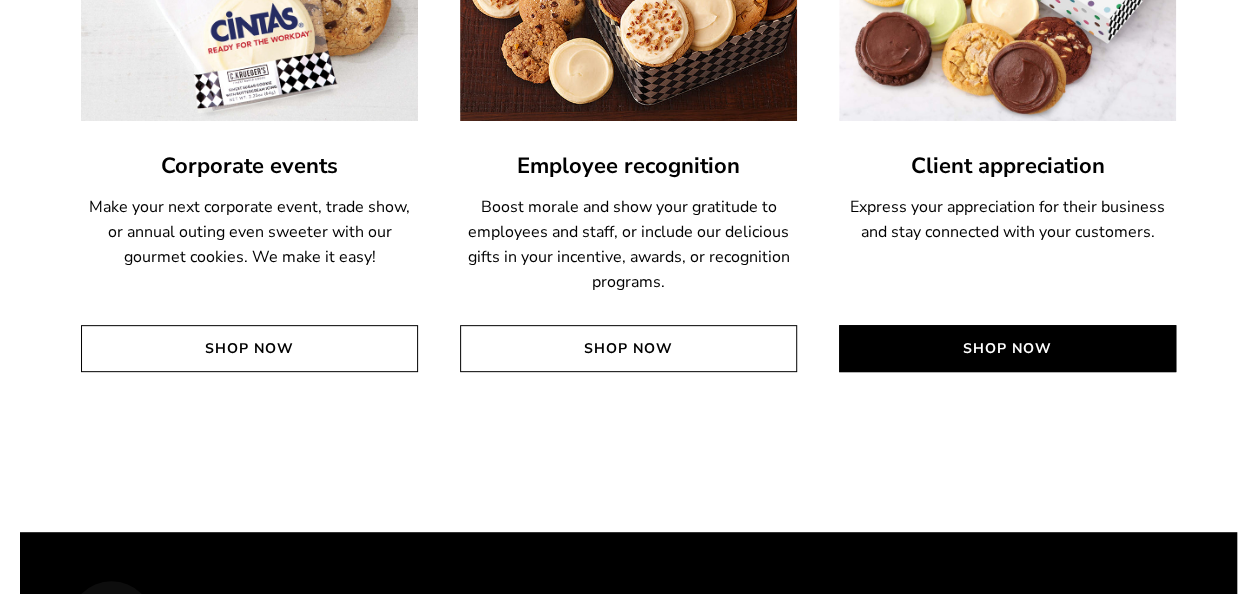 click on "Shop Now" at bounding box center (1007, 348) 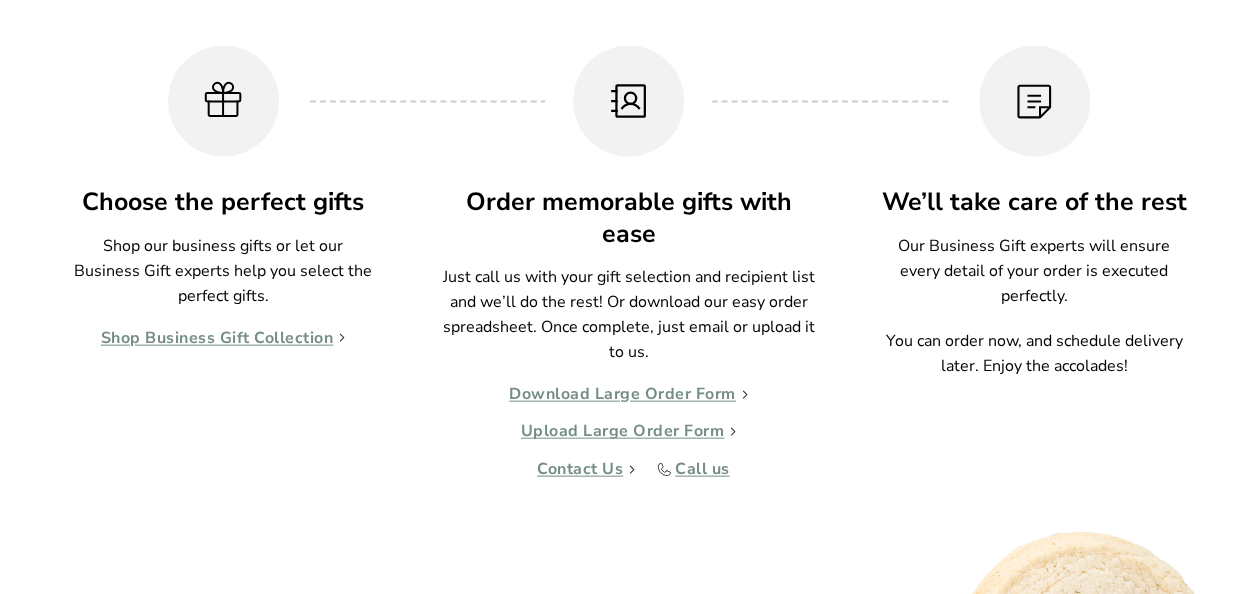 scroll, scrollTop: 1983, scrollLeft: 0, axis: vertical 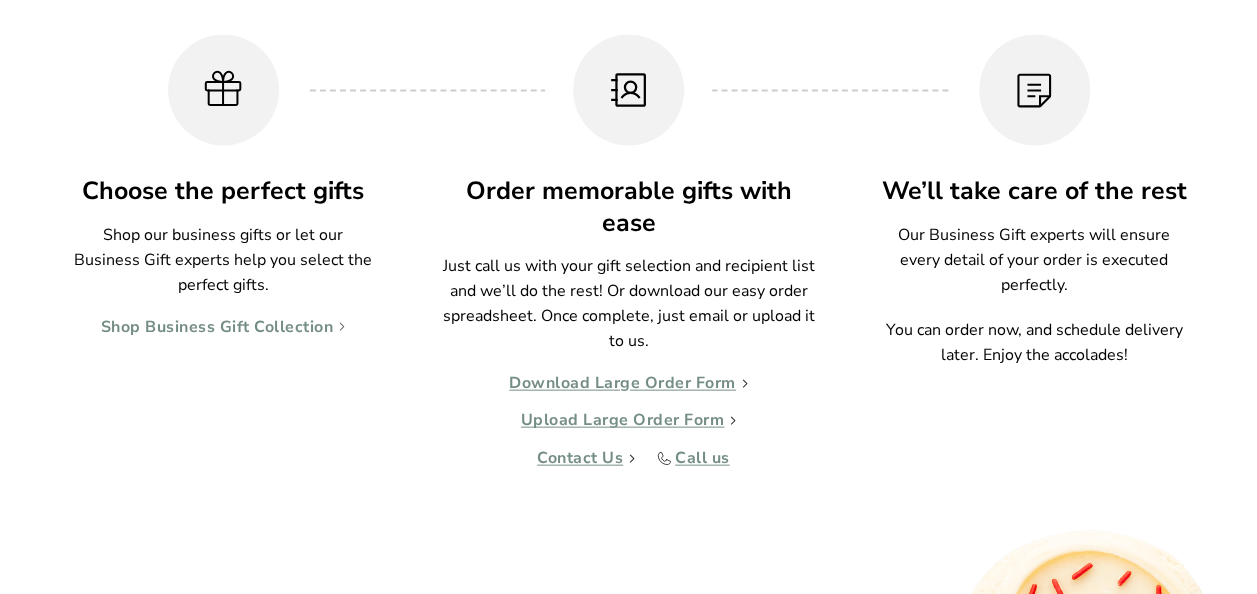 click on "Shop Business Gift Collection" at bounding box center (223, 328) 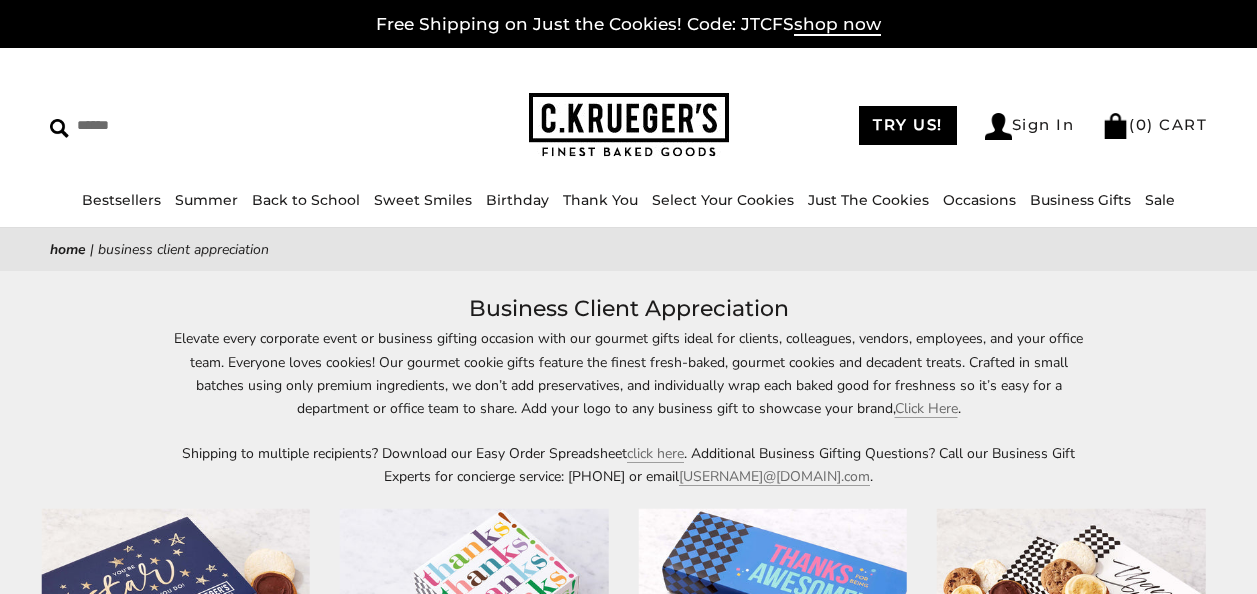 scroll, scrollTop: 0, scrollLeft: 0, axis: both 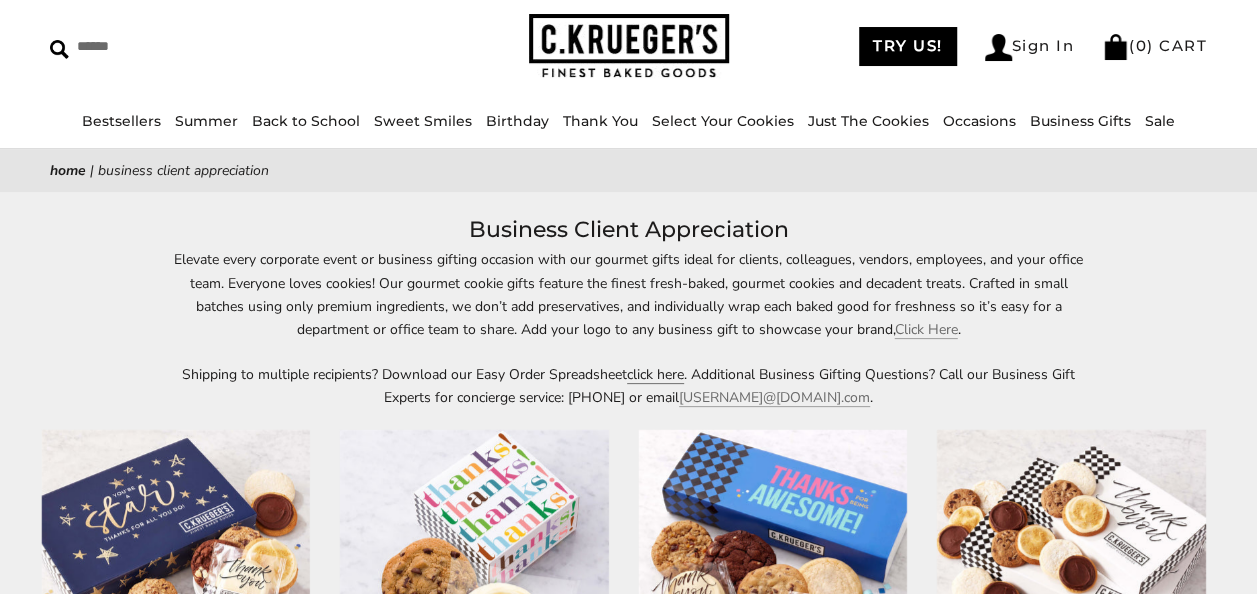 click on "click here" at bounding box center (655, 374) 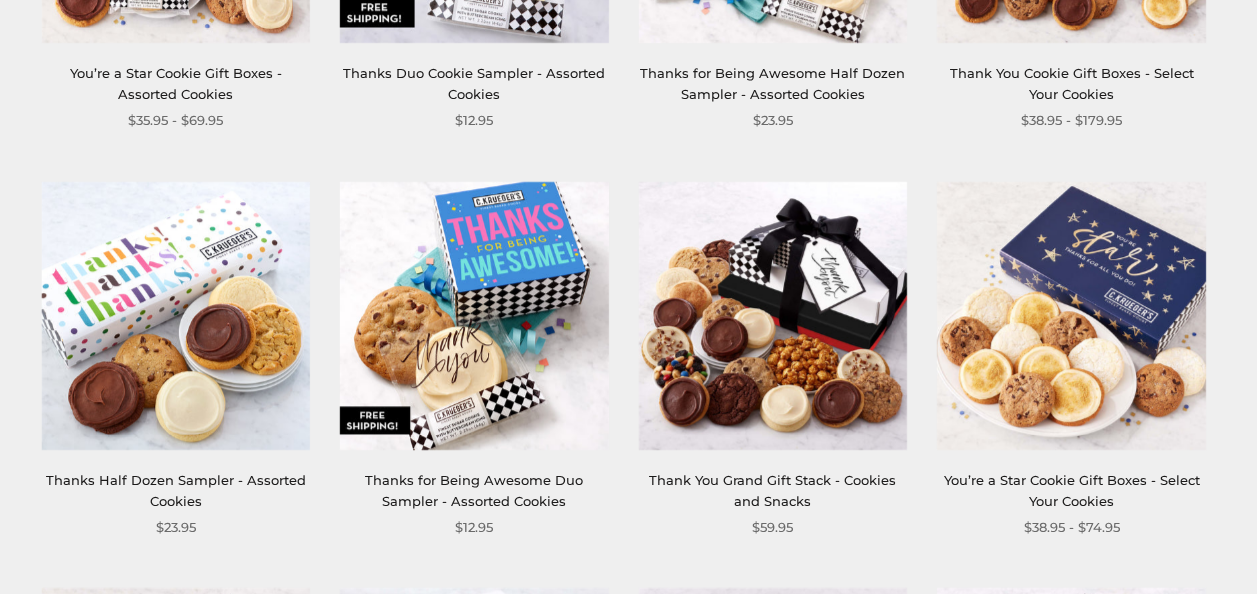 scroll, scrollTop: 743, scrollLeft: 0, axis: vertical 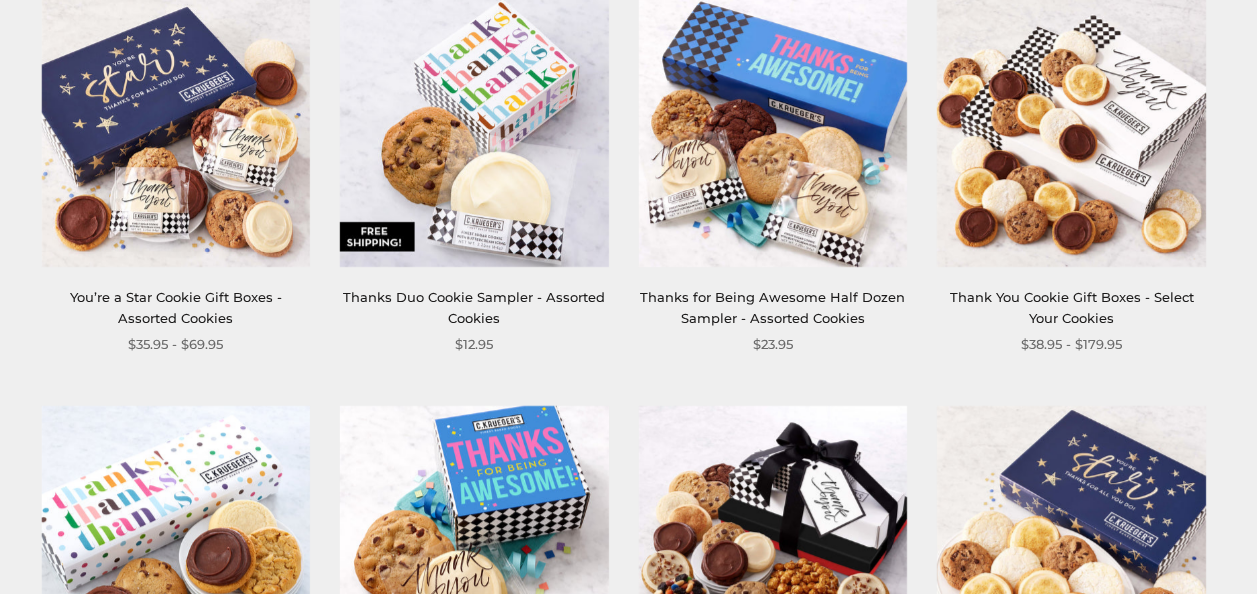 click on "Thank You Cookie Gift Boxes - Select Your Cookies" at bounding box center (1071, 307) 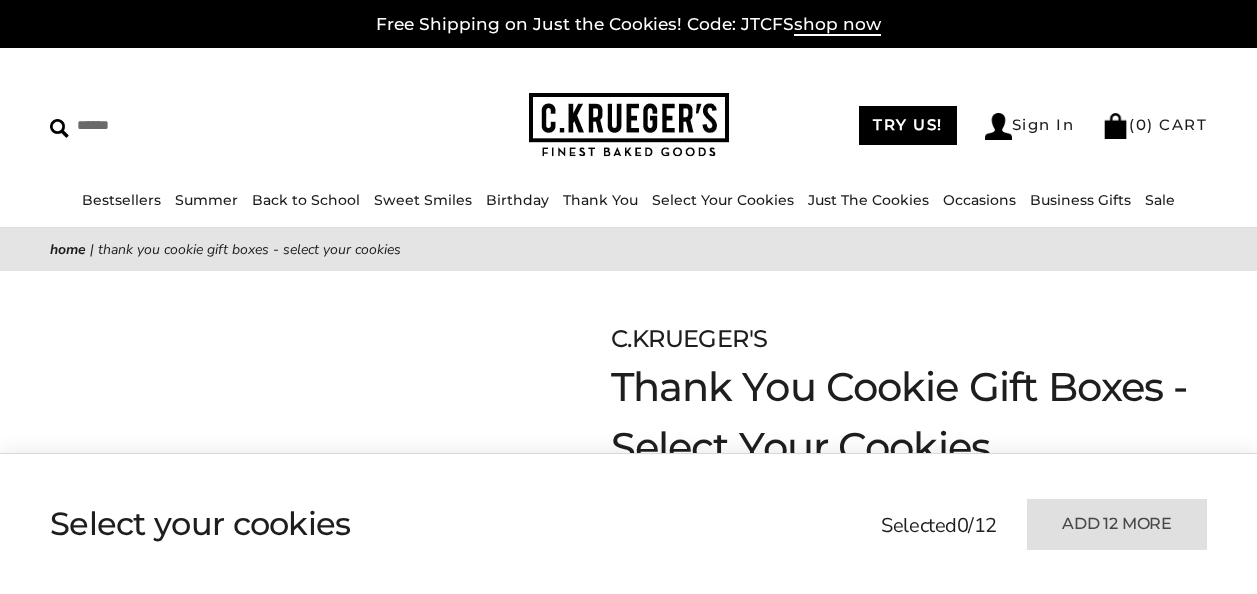 scroll, scrollTop: 0, scrollLeft: 0, axis: both 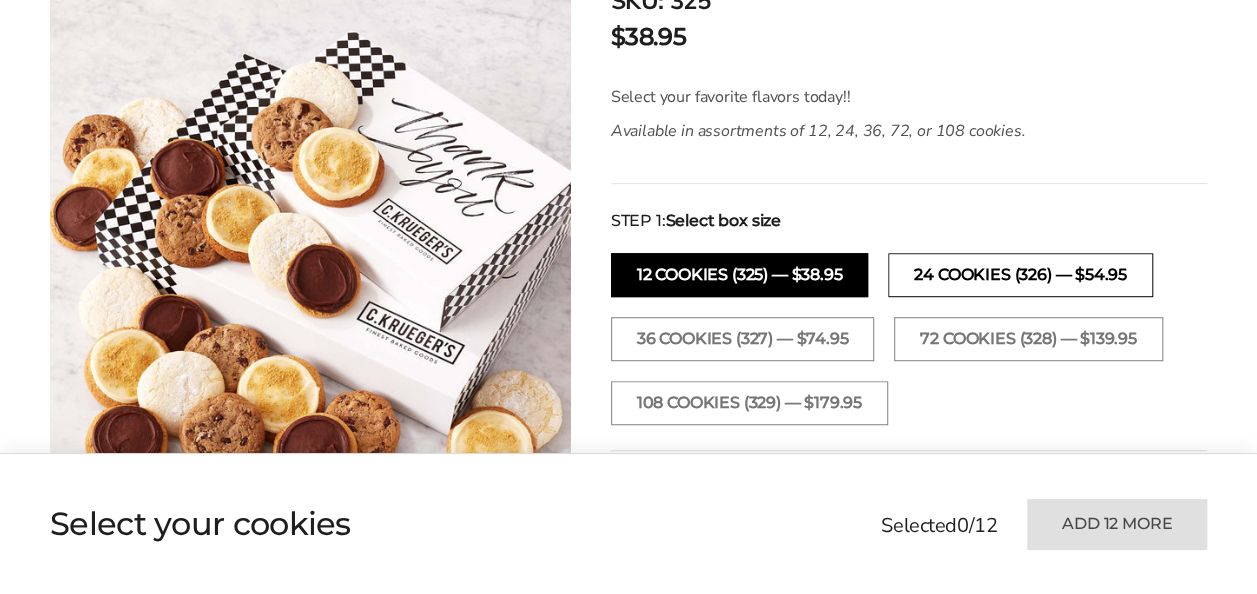 click on "24 Cookies (326)  — $54.95" at bounding box center [1020, 275] 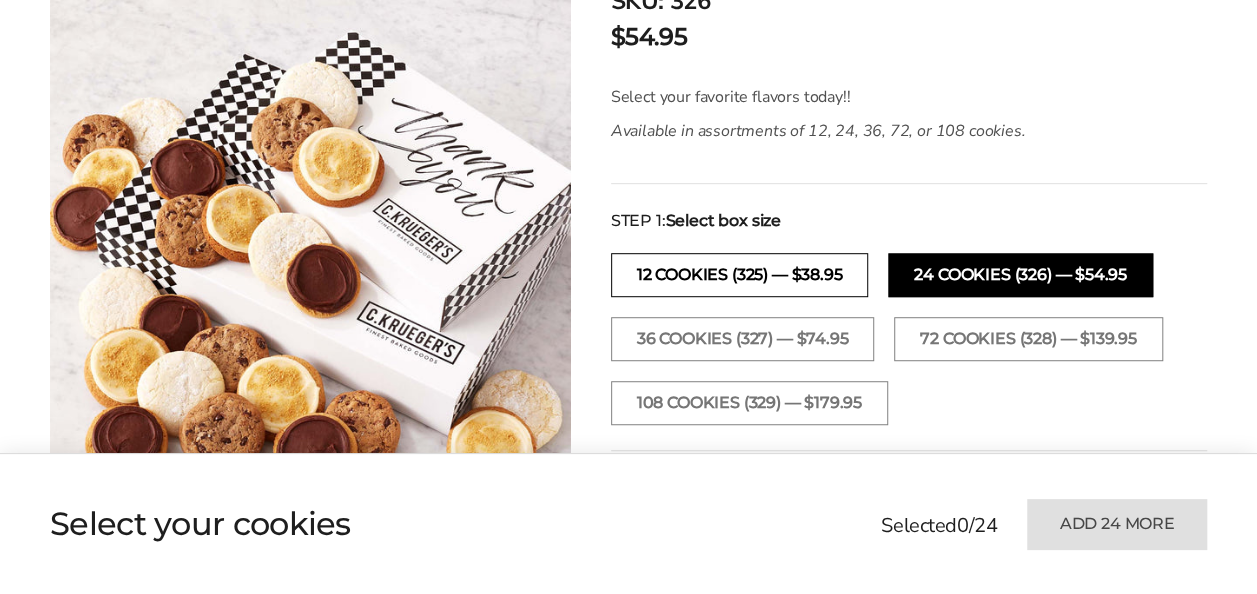click on "12 Cookies  (325)  — $38.95" at bounding box center (740, 275) 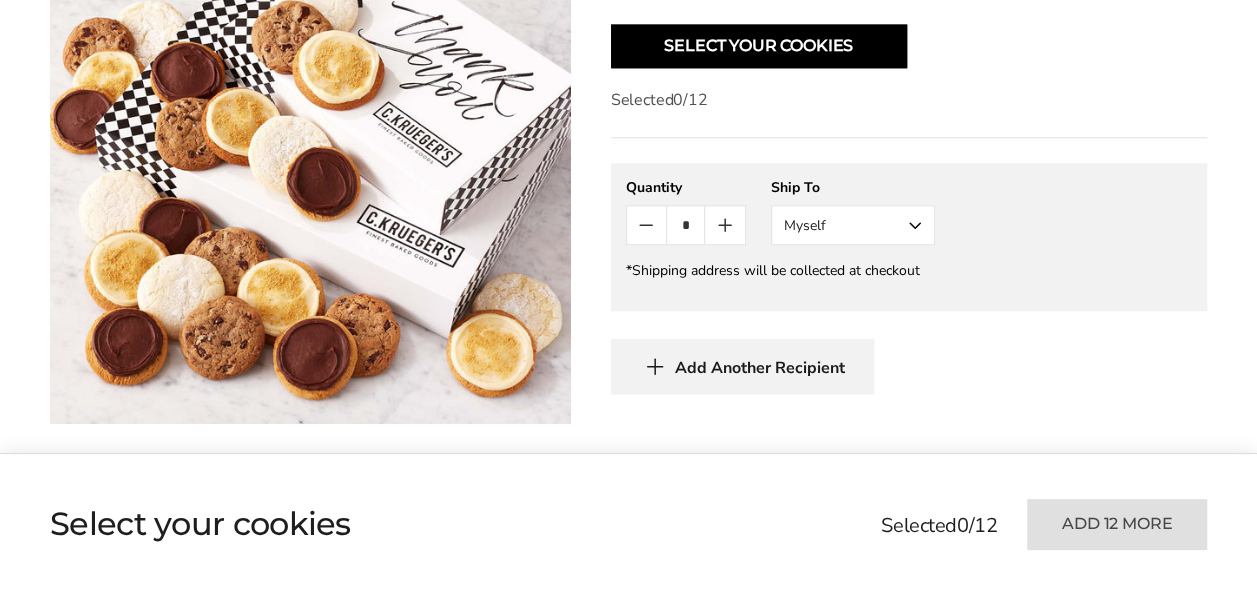 scroll, scrollTop: 1021, scrollLeft: 0, axis: vertical 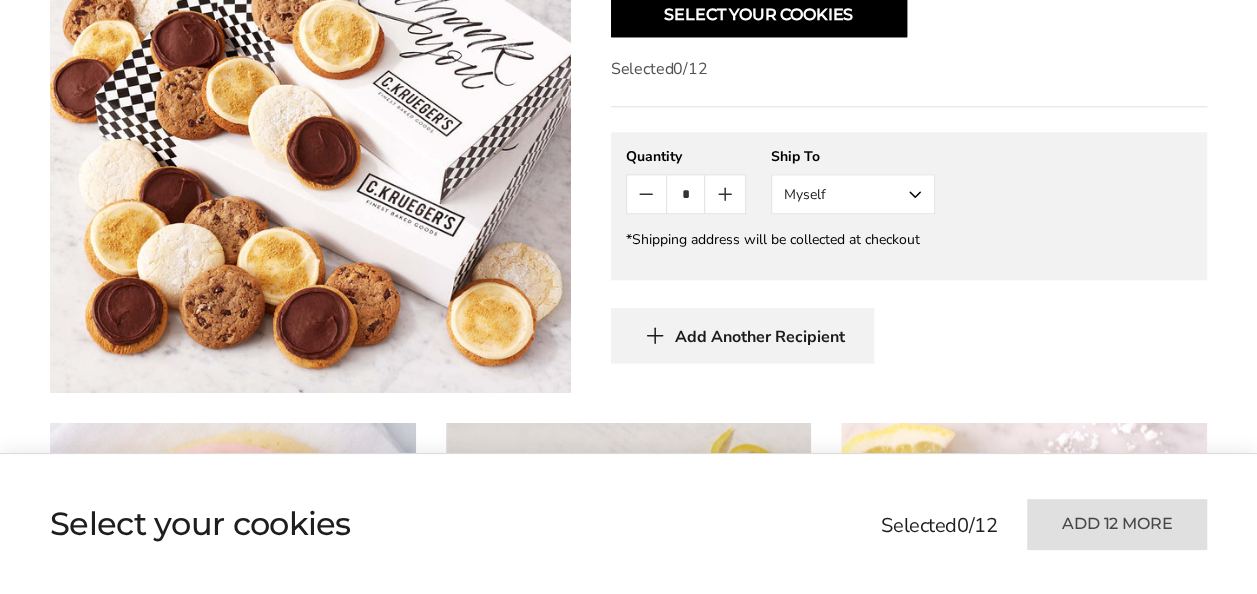 click on "Myself" at bounding box center (853, 194) 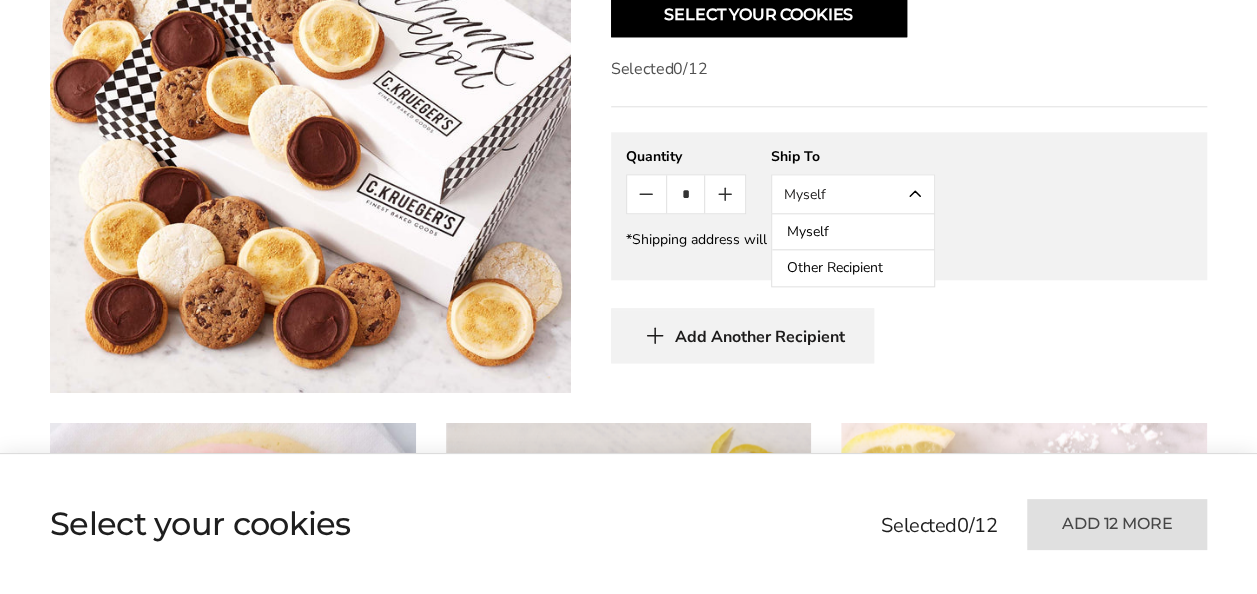 click on "Other Recipient" at bounding box center (853, 268) 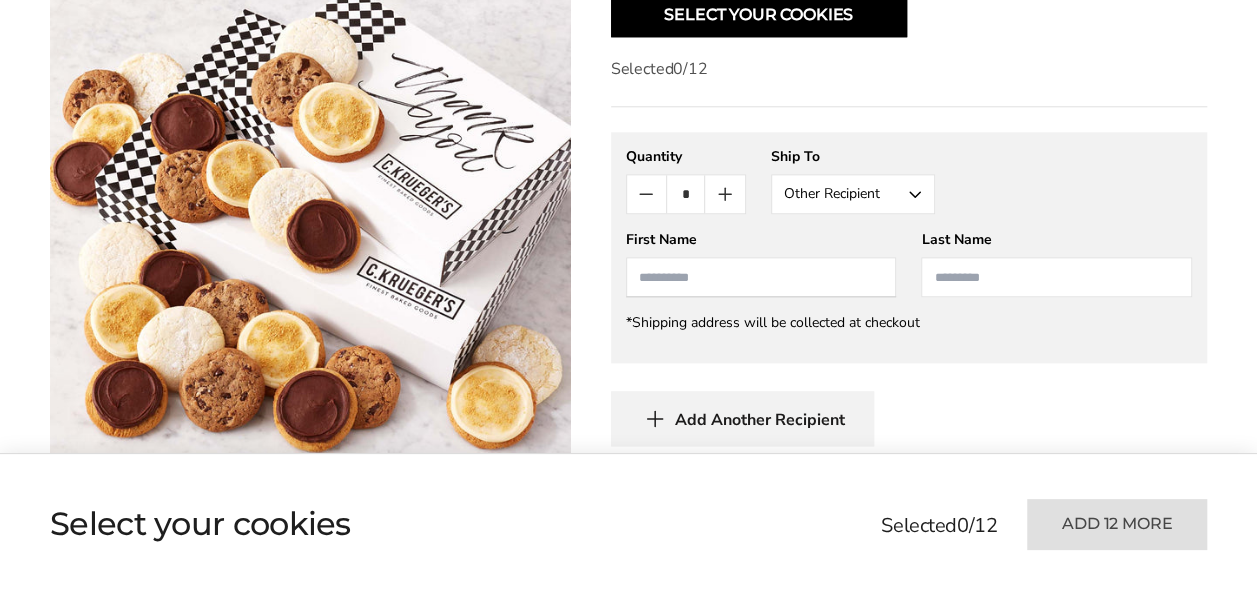 click at bounding box center (761, 277) 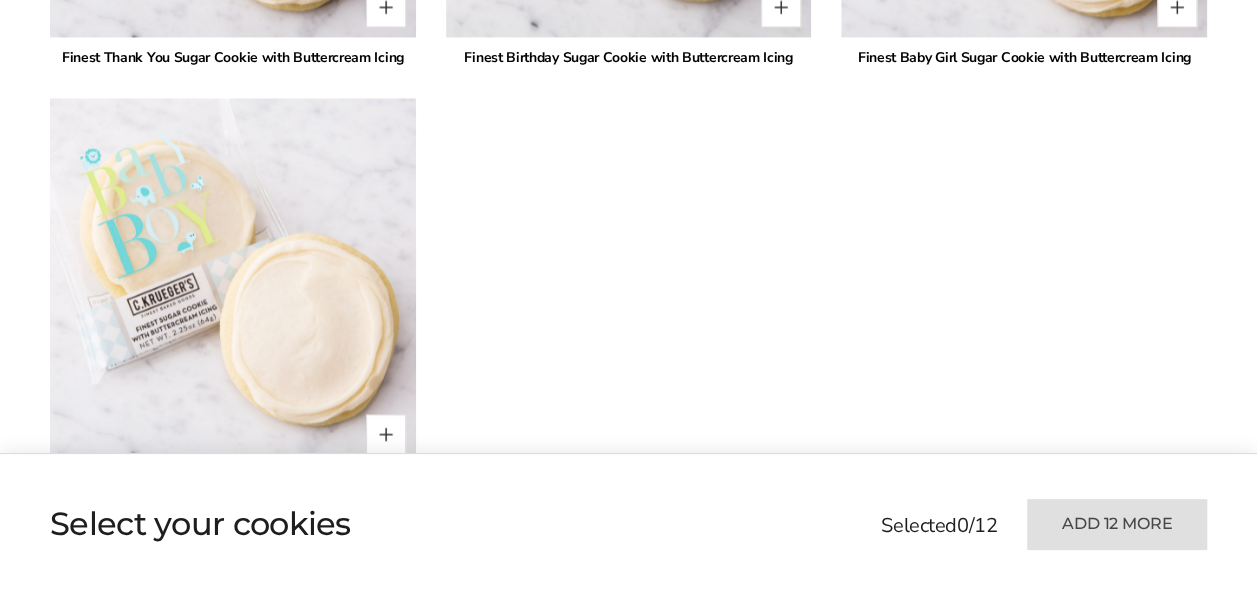 scroll, scrollTop: 5370, scrollLeft: 0, axis: vertical 